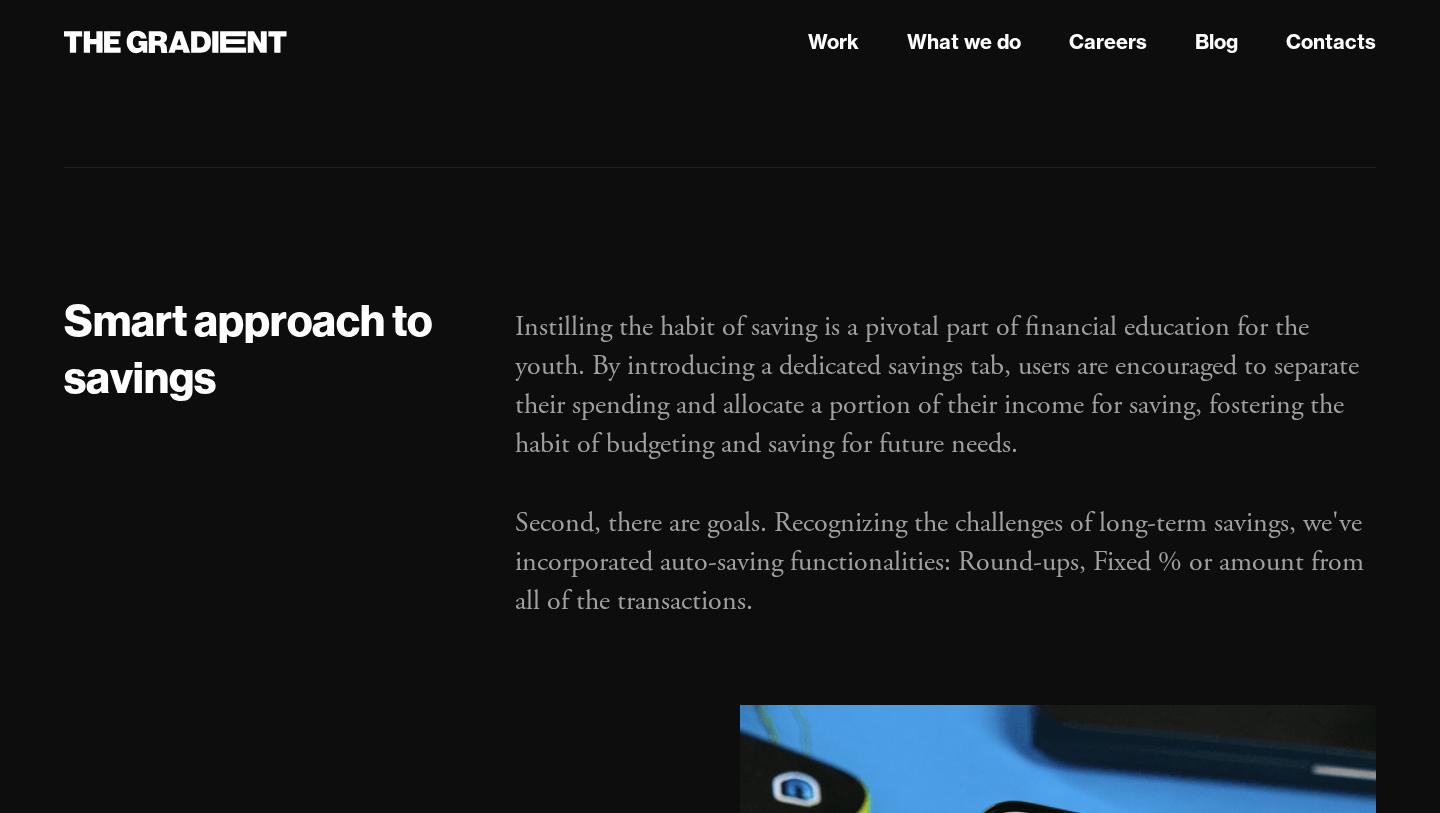 scroll, scrollTop: 12261, scrollLeft: 0, axis: vertical 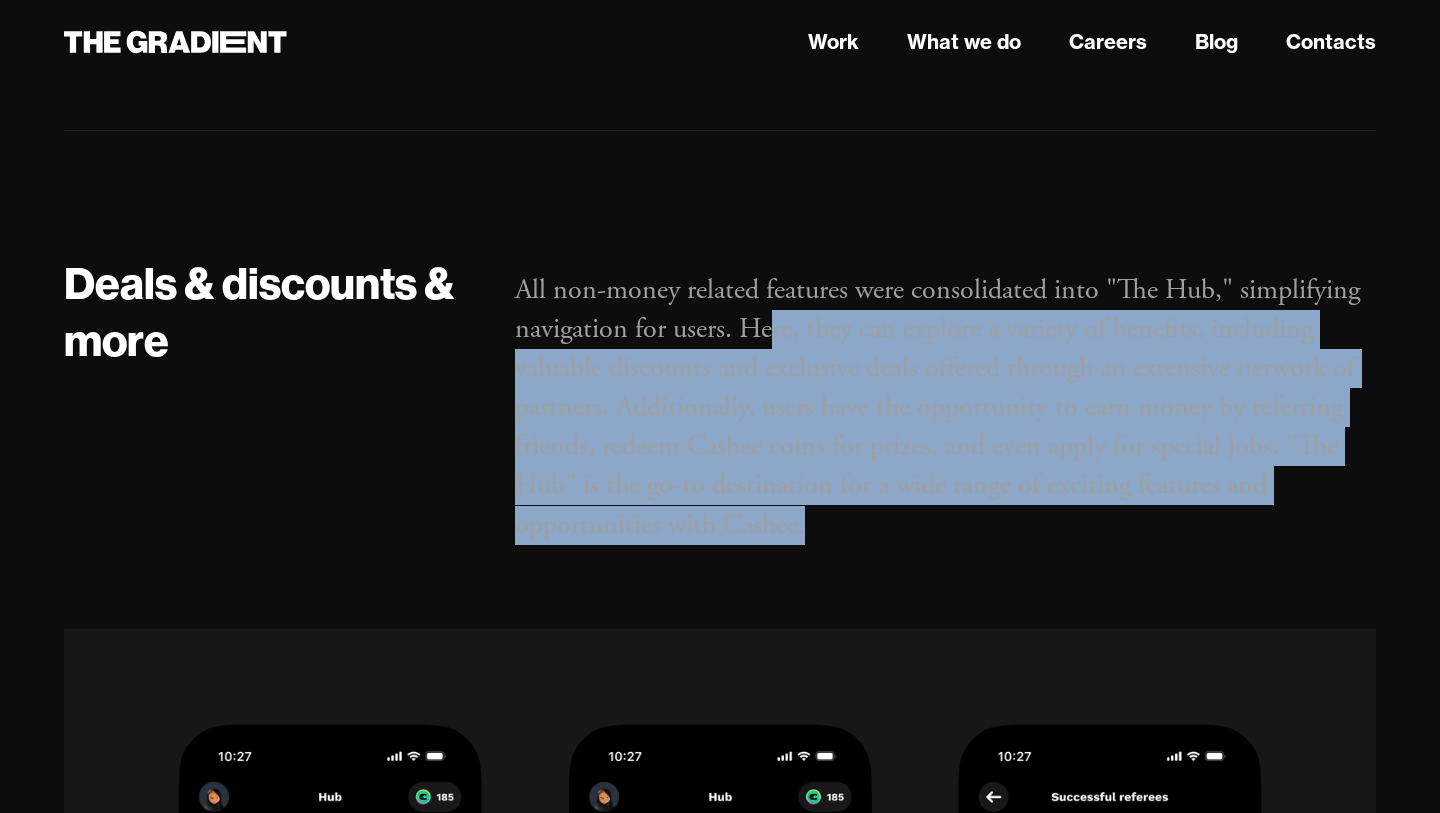 drag, startPoint x: 776, startPoint y: 248, endPoint x: 905, endPoint y: 441, distance: 232.1422 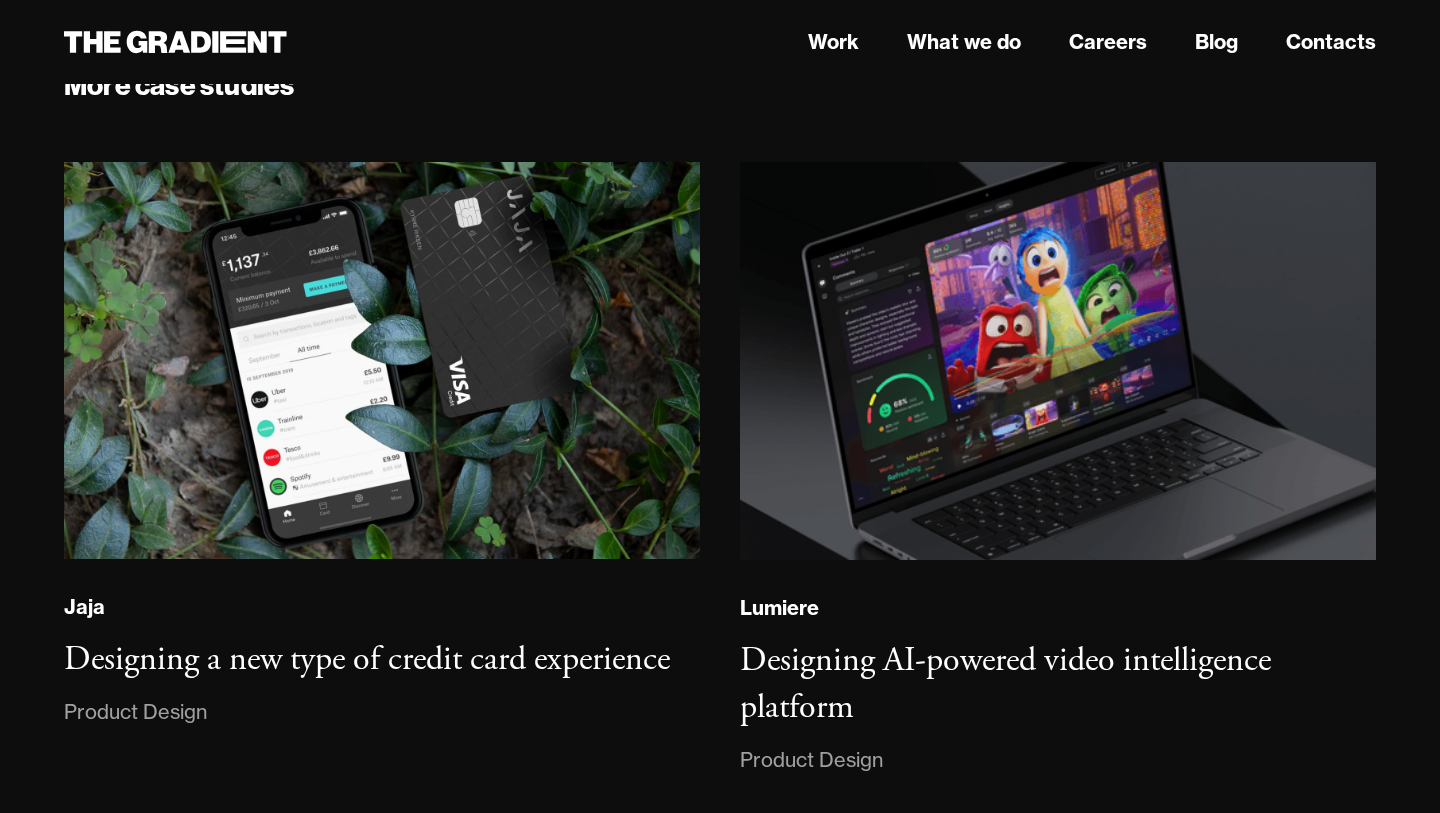 scroll, scrollTop: 37894, scrollLeft: 0, axis: vertical 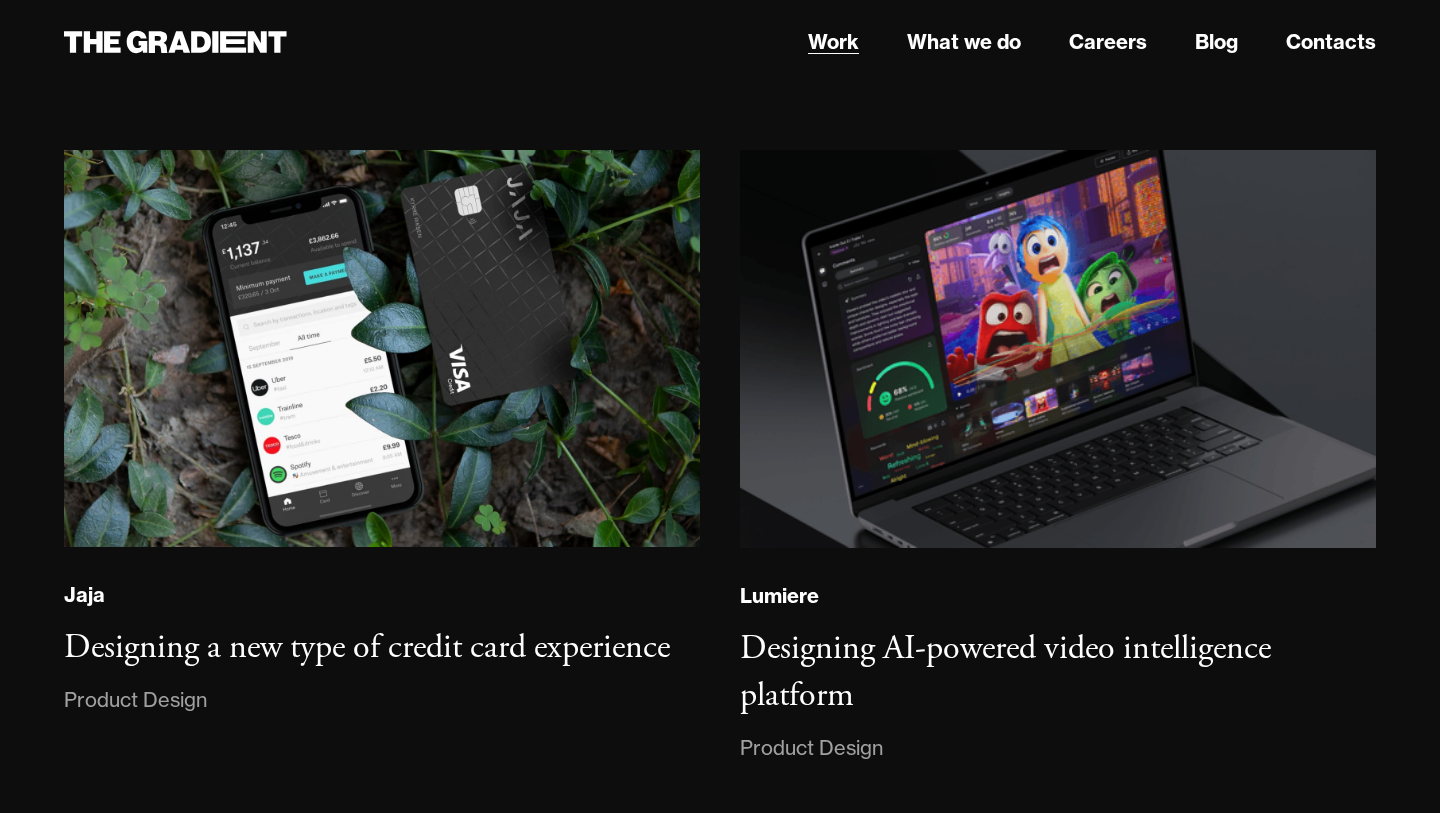 click on "Work" at bounding box center [833, 42] 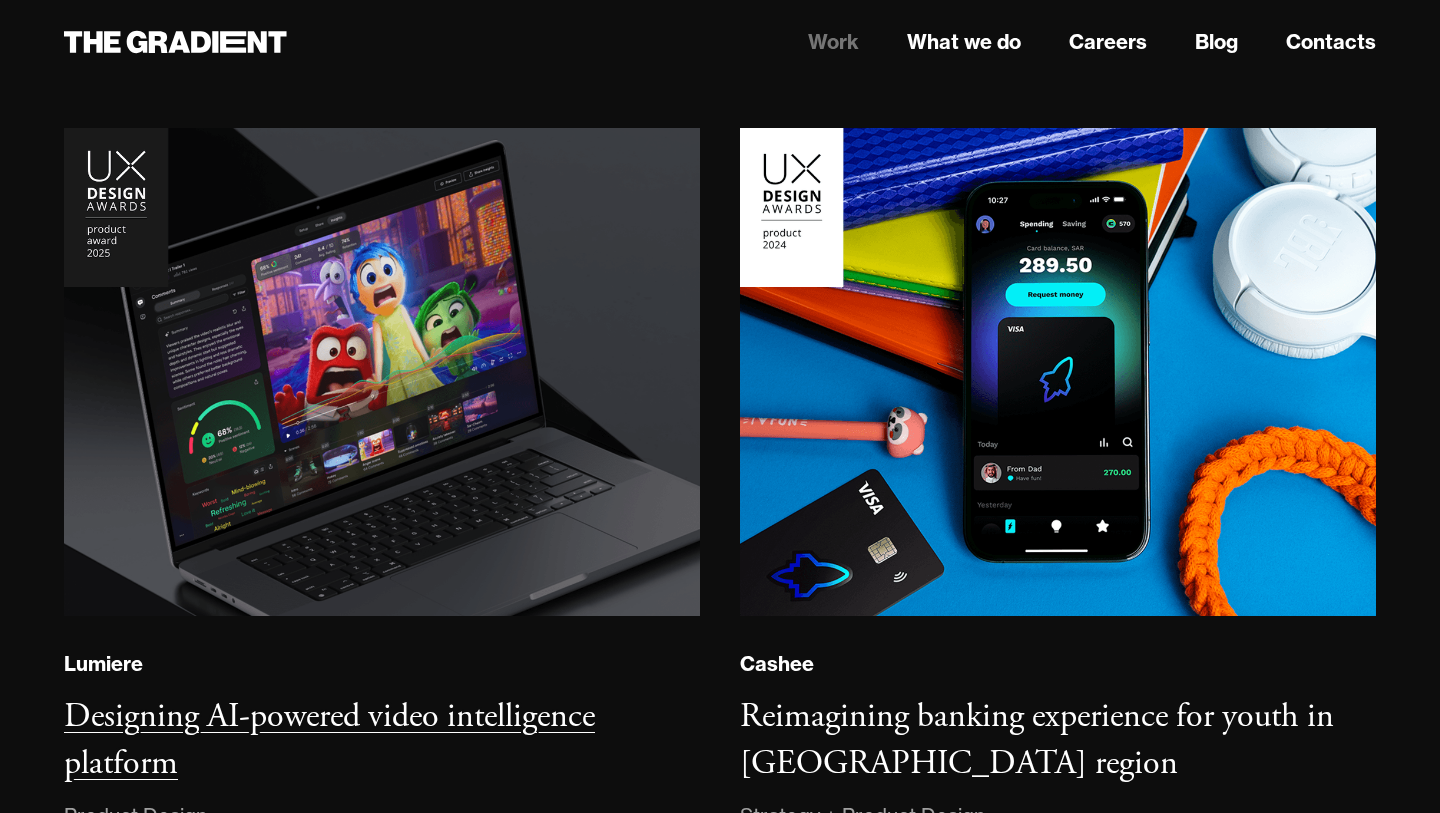 scroll, scrollTop: 194, scrollLeft: 0, axis: vertical 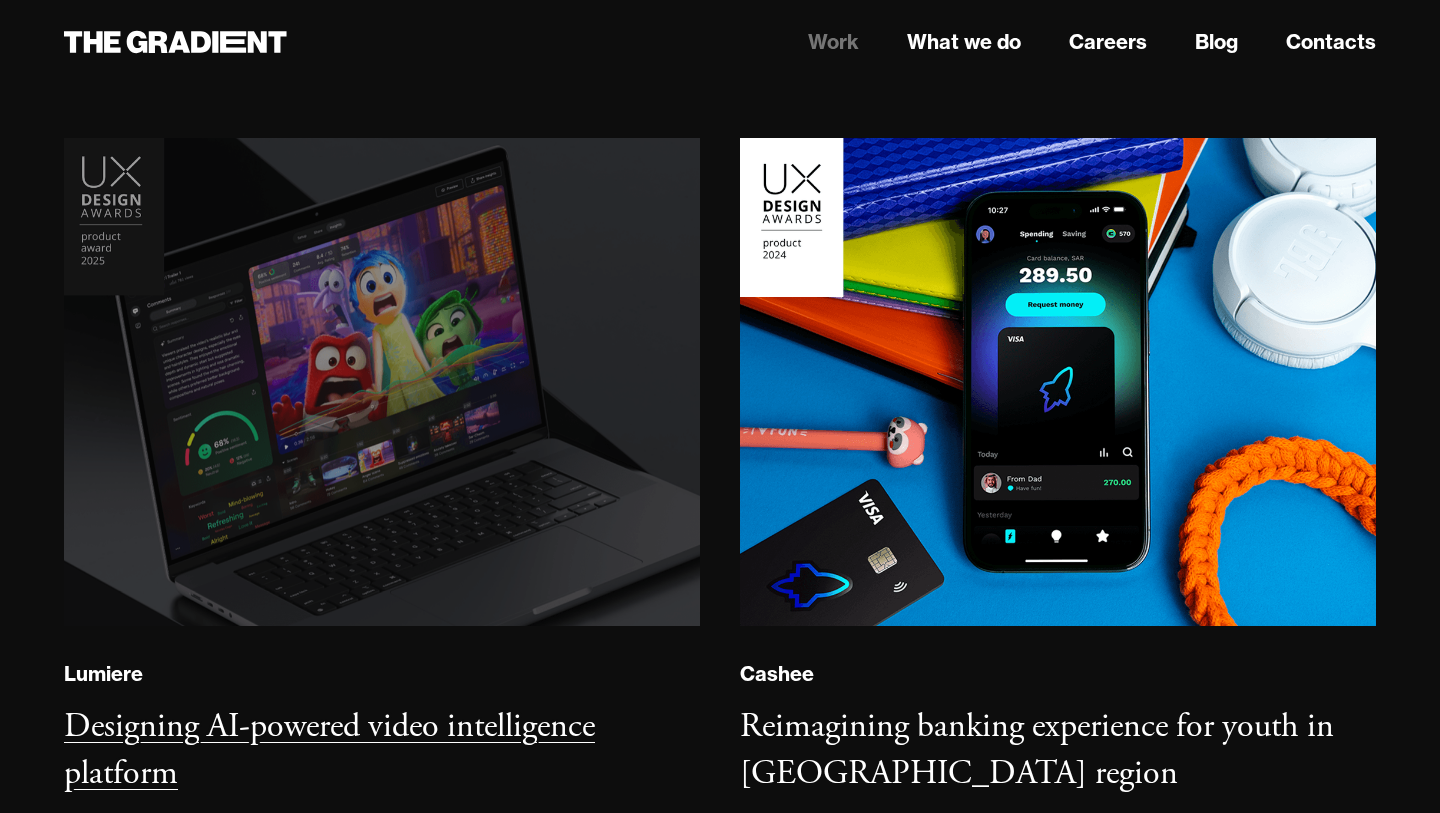 click at bounding box center [382, 381] 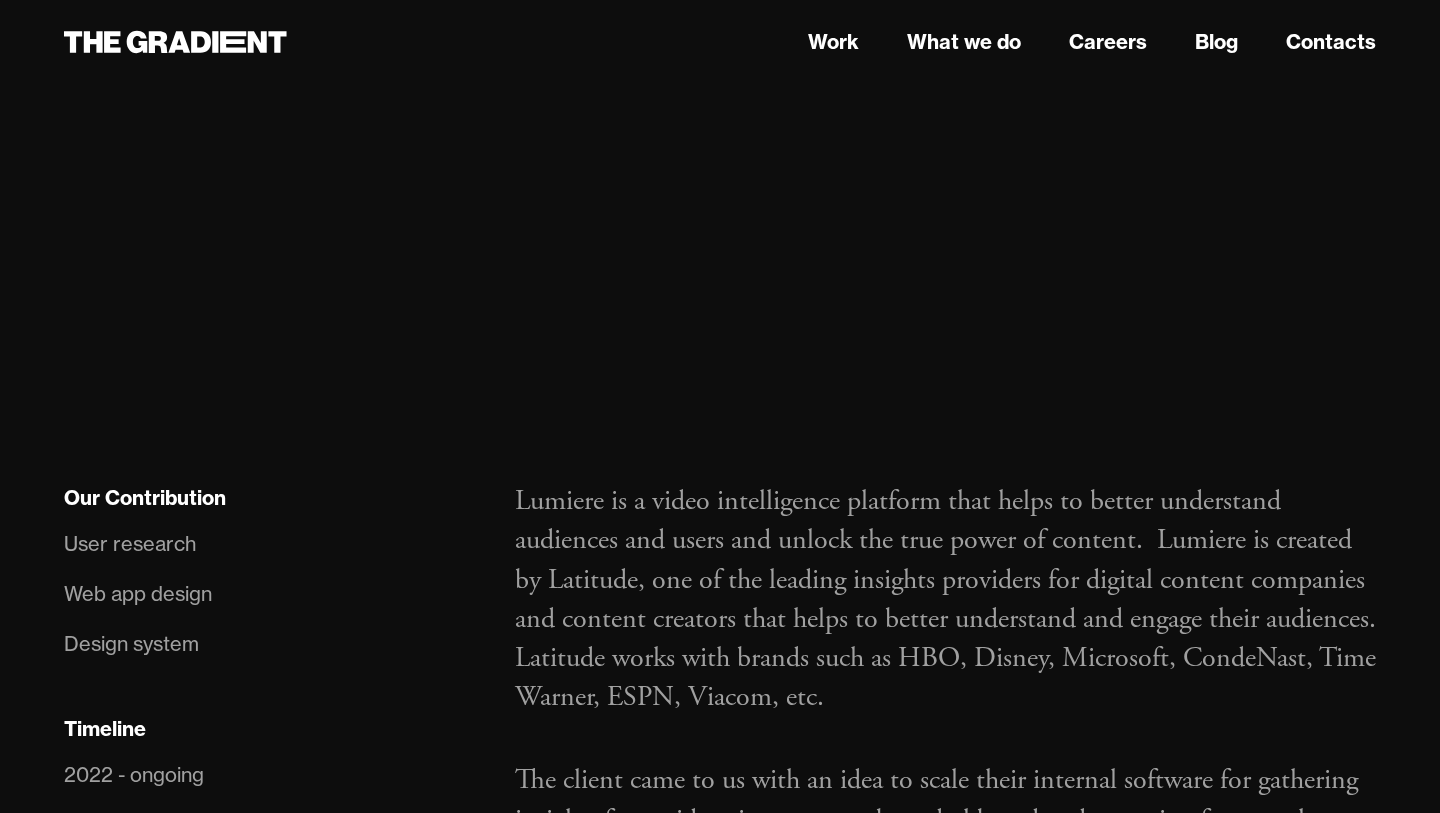 scroll, scrollTop: 829, scrollLeft: 0, axis: vertical 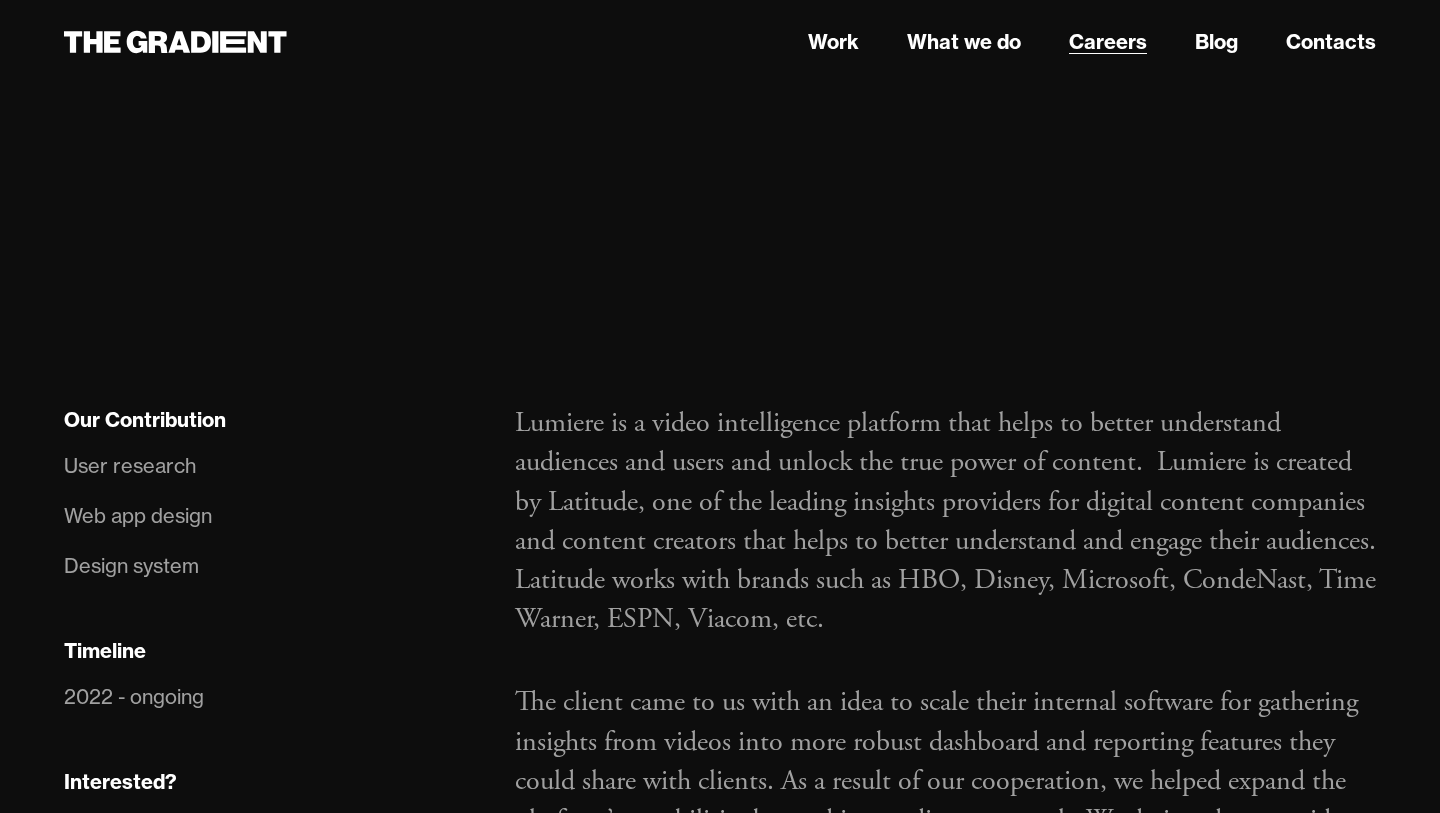 click on "Careers" at bounding box center (1108, 42) 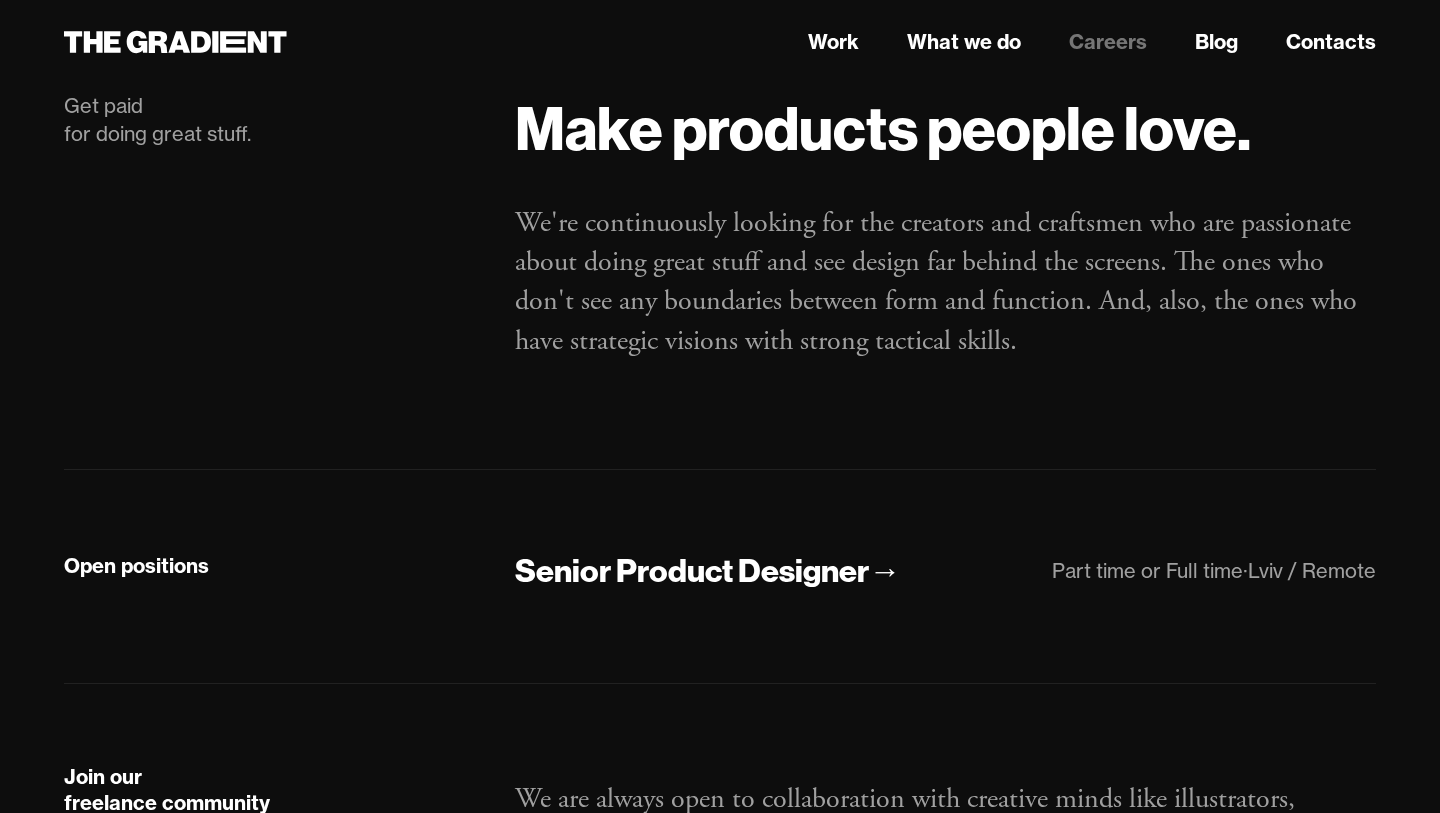 scroll, scrollTop: 0, scrollLeft: 0, axis: both 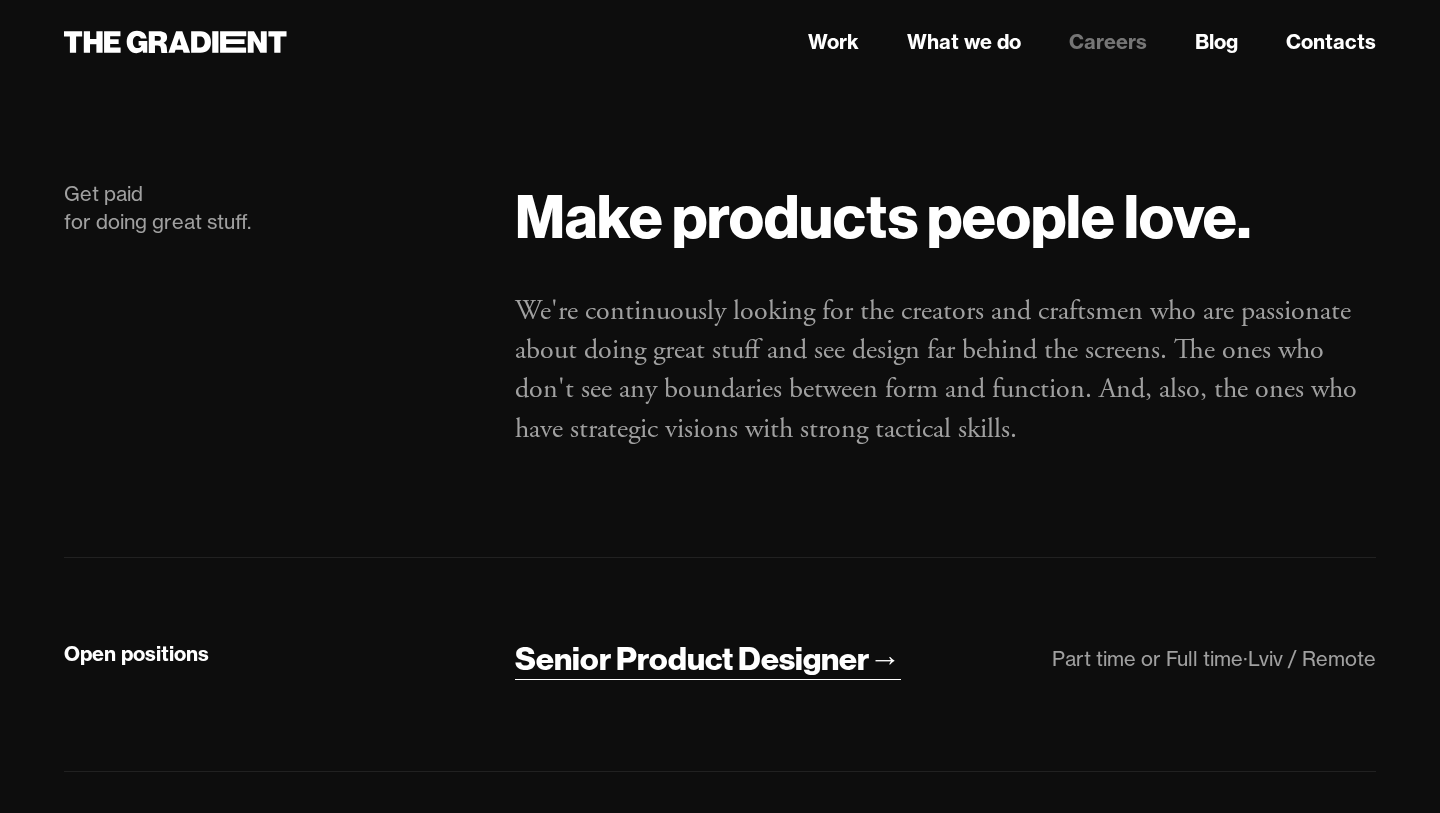 click on "Senior Product Designer" at bounding box center [692, 659] 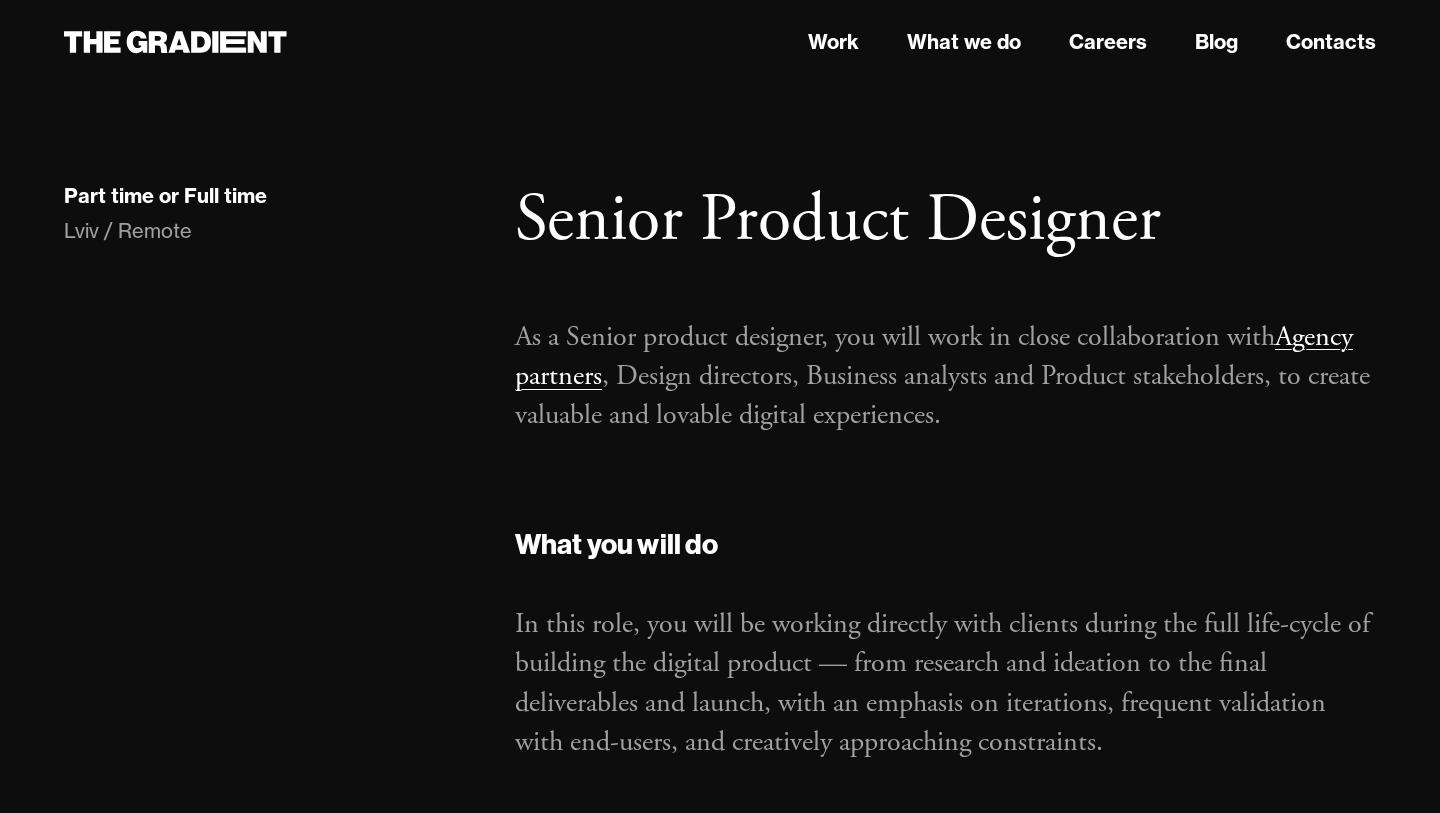 scroll, scrollTop: 0, scrollLeft: 0, axis: both 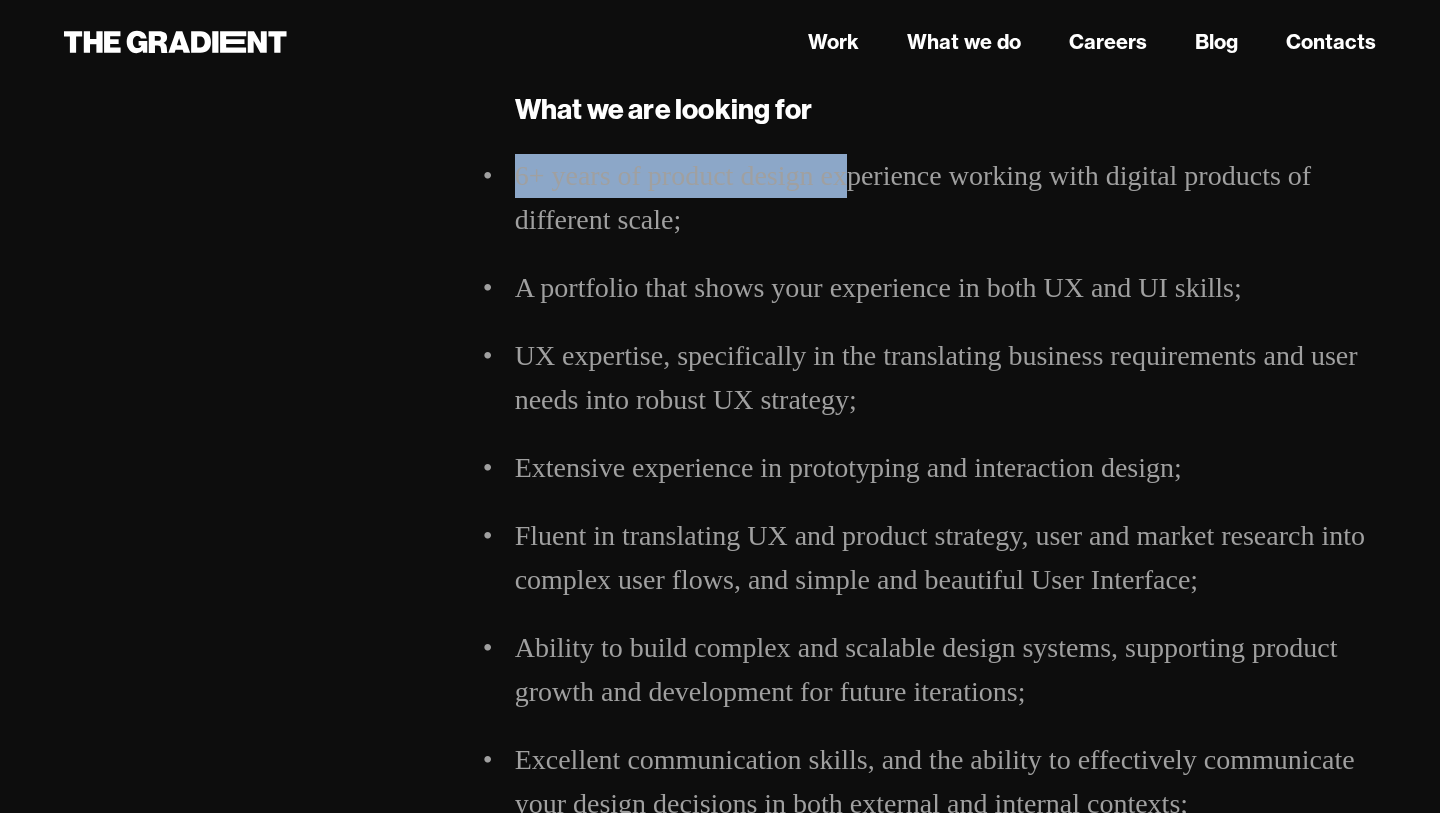 drag, startPoint x: 516, startPoint y: 179, endPoint x: 843, endPoint y: 173, distance: 327.05505 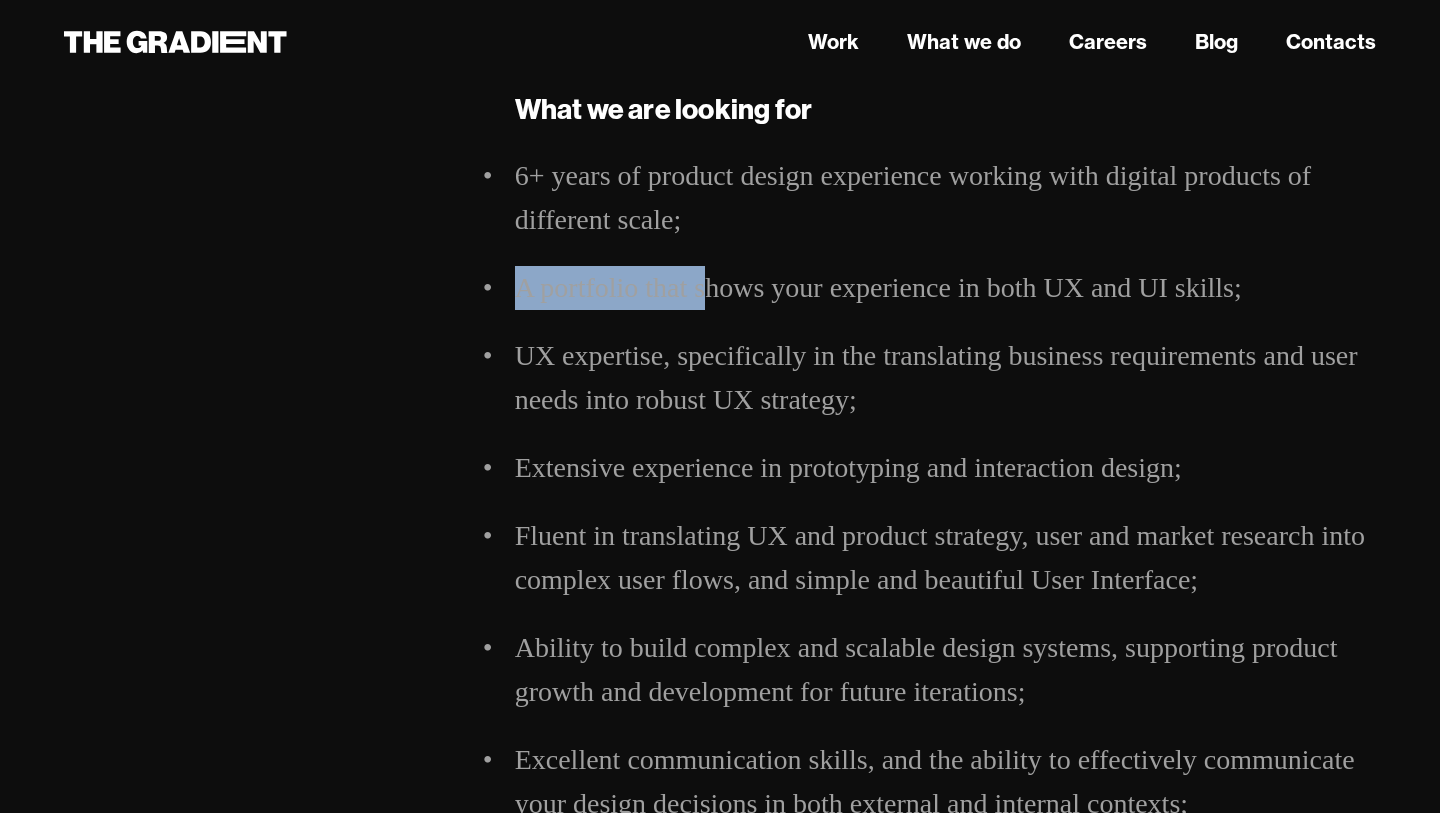 drag, startPoint x: 522, startPoint y: 287, endPoint x: 702, endPoint y: 291, distance: 180.04443 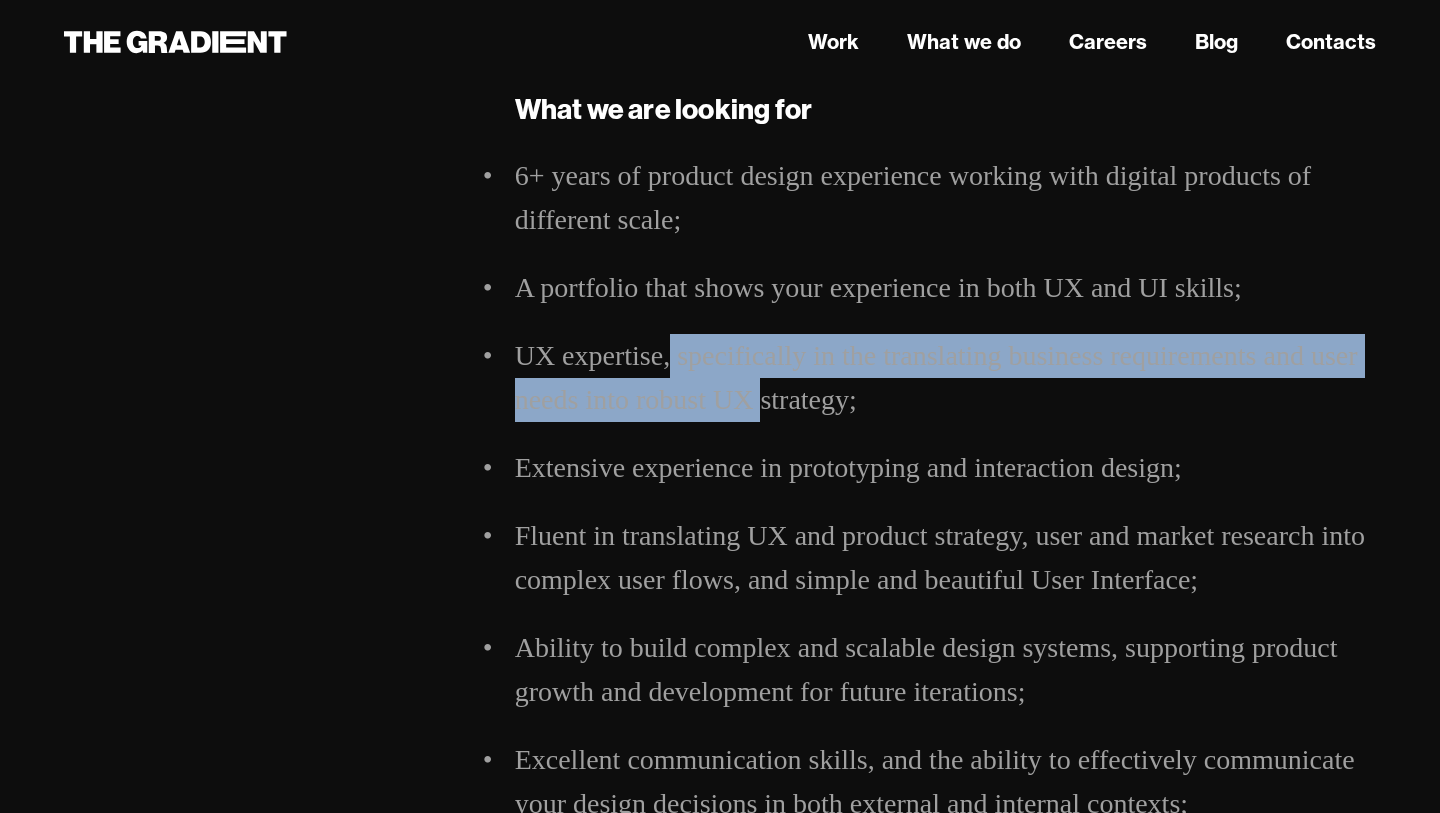 drag, startPoint x: 672, startPoint y: 358, endPoint x: 760, endPoint y: 384, distance: 91.76056 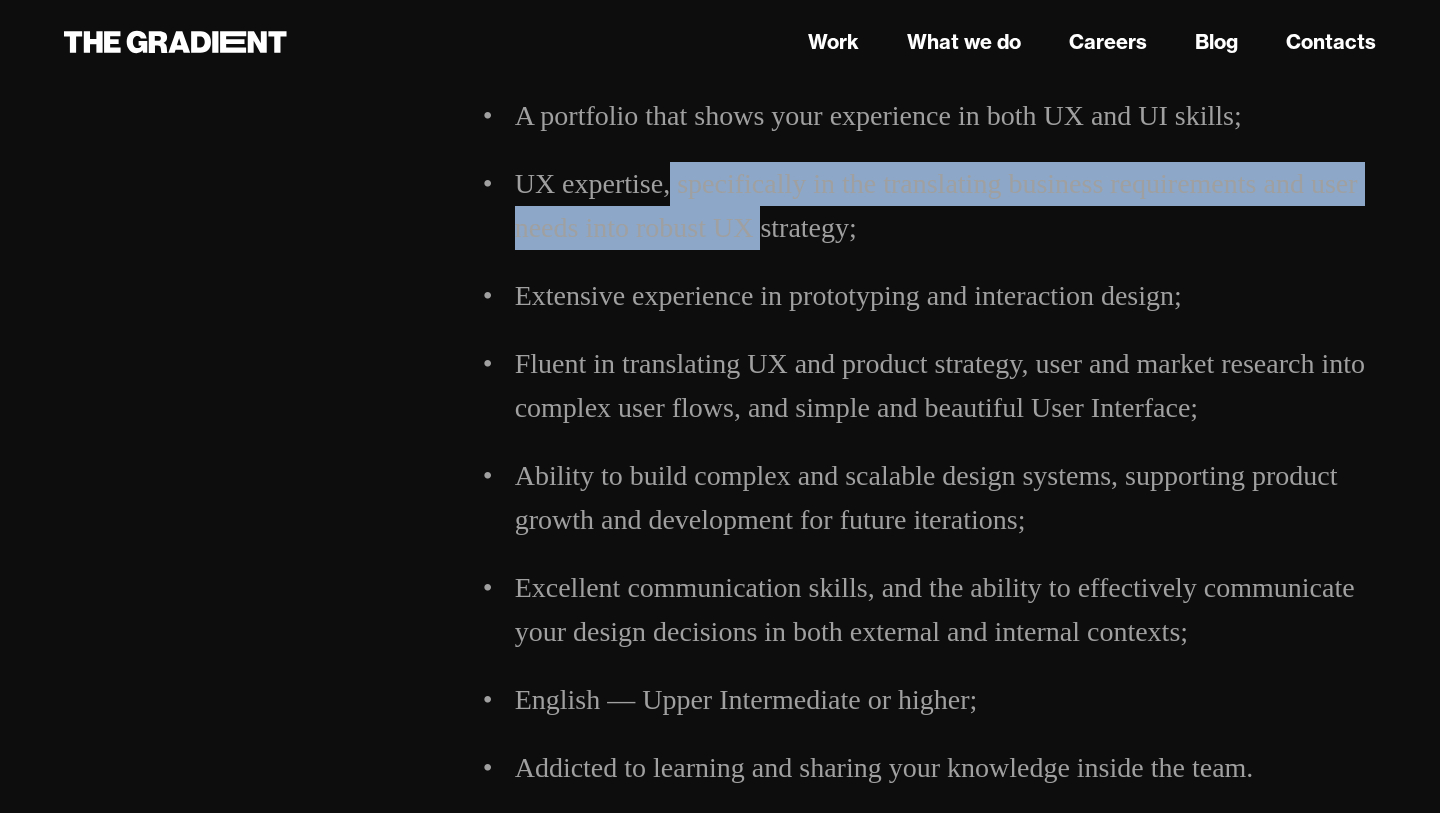 scroll, scrollTop: 994, scrollLeft: 0, axis: vertical 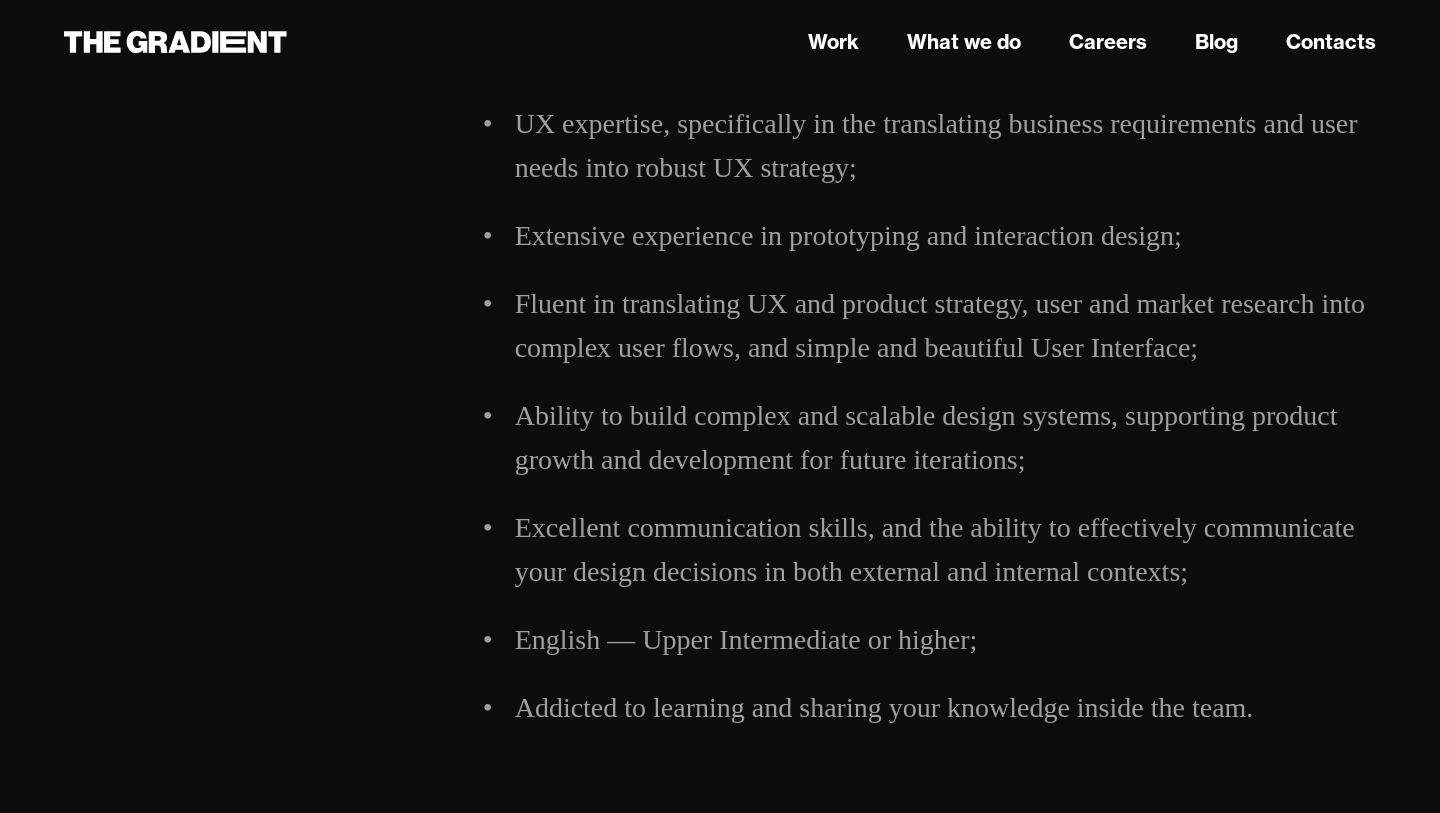 click on "Extensive experience in prototyping and interaction design;" at bounding box center [945, 236] 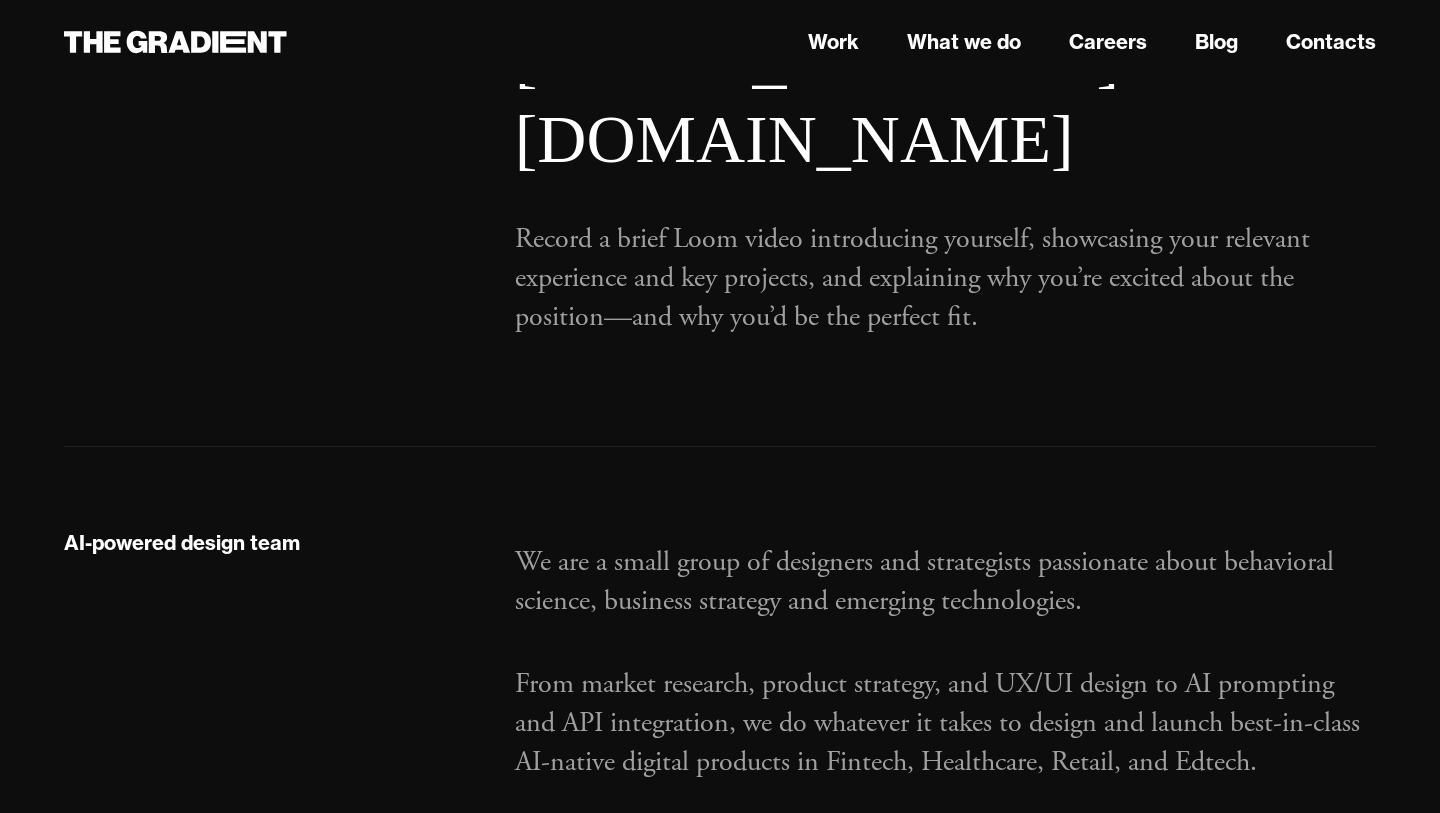 scroll, scrollTop: 2032, scrollLeft: 0, axis: vertical 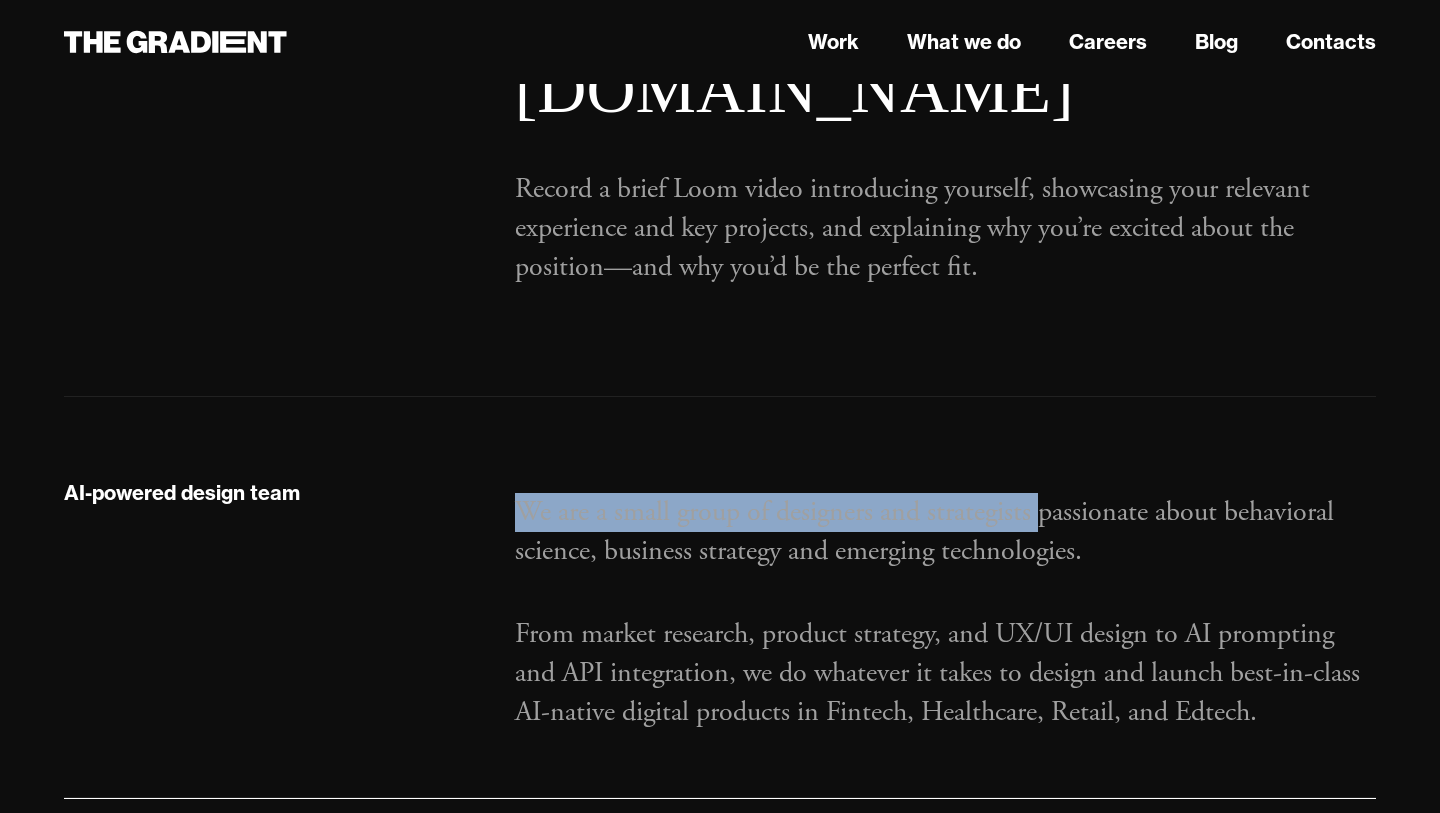 drag, startPoint x: 513, startPoint y: 423, endPoint x: 1048, endPoint y: 421, distance: 535.0037 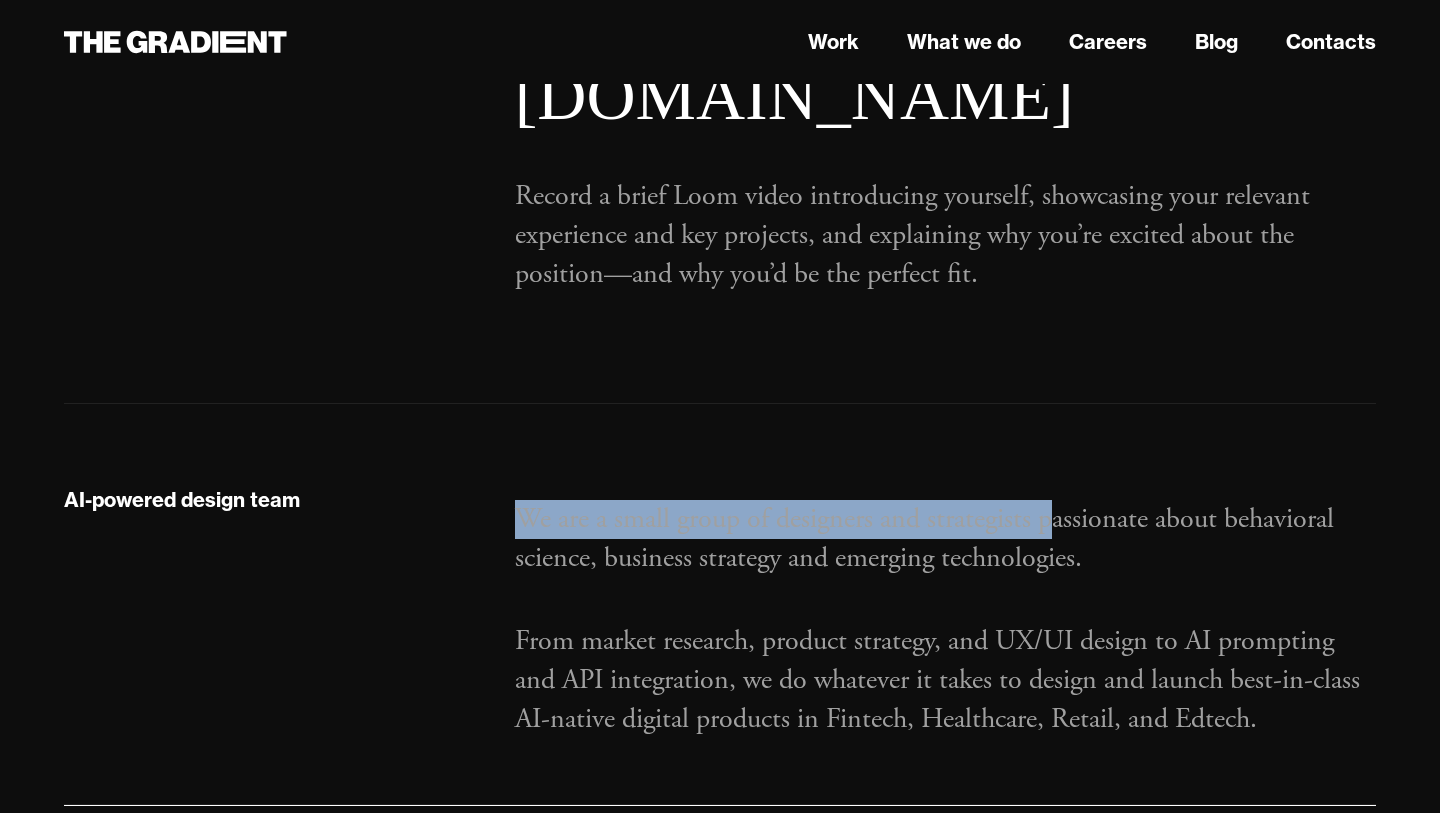 scroll, scrollTop: 2032, scrollLeft: 0, axis: vertical 